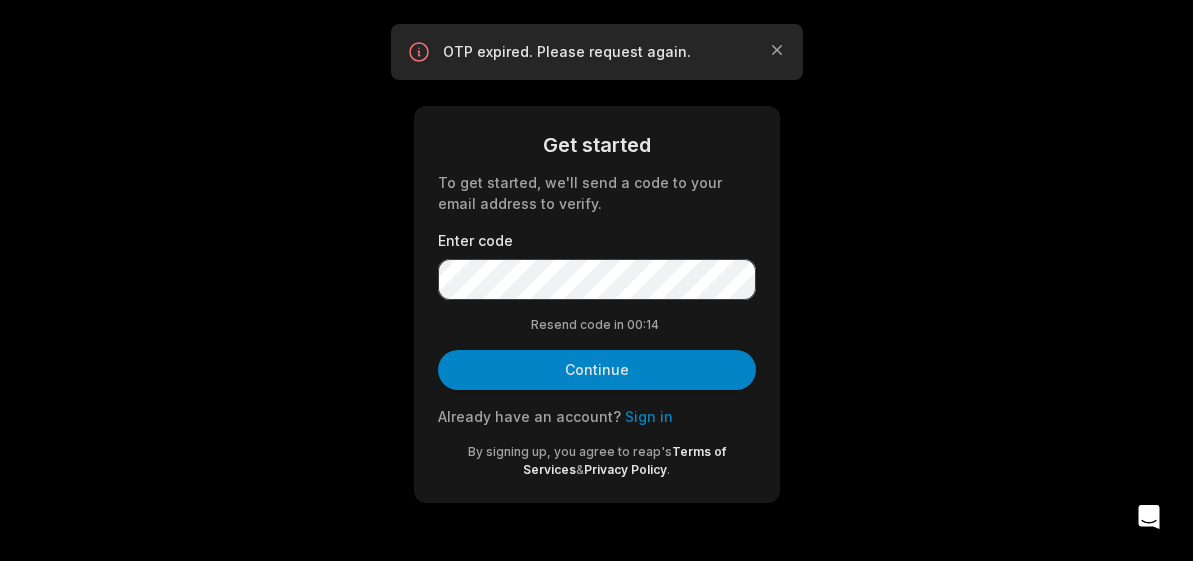 scroll, scrollTop: 0, scrollLeft: 0, axis: both 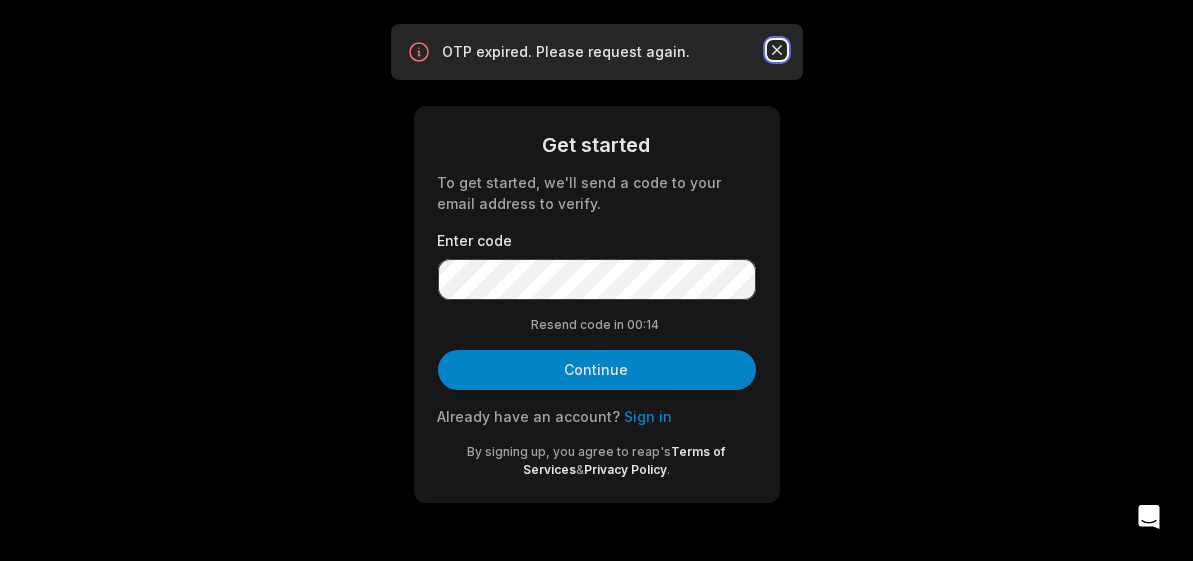 click 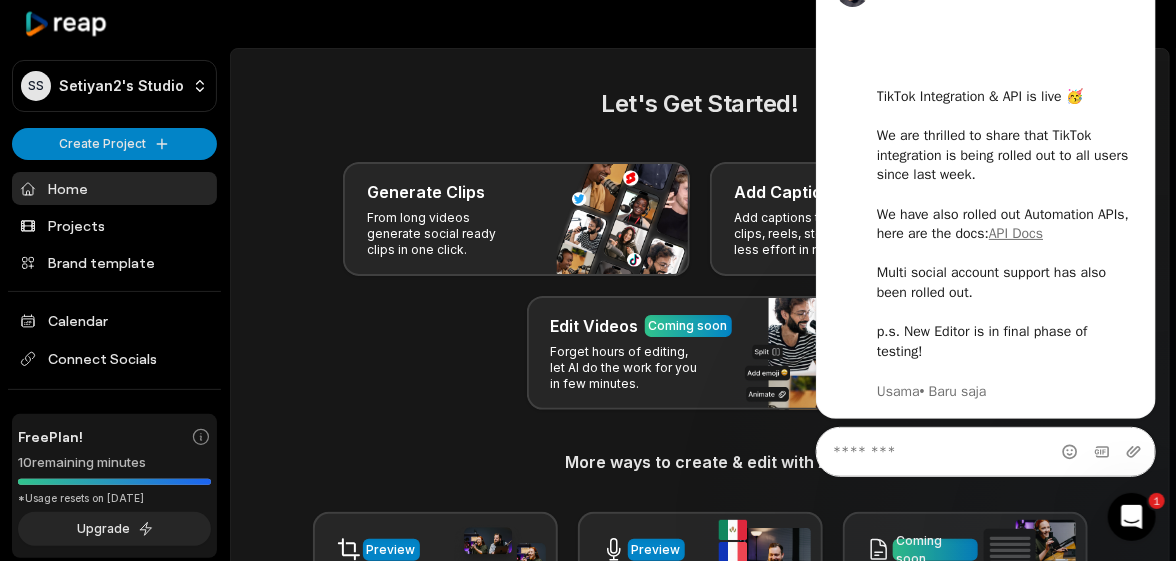 scroll, scrollTop: 0, scrollLeft: 0, axis: both 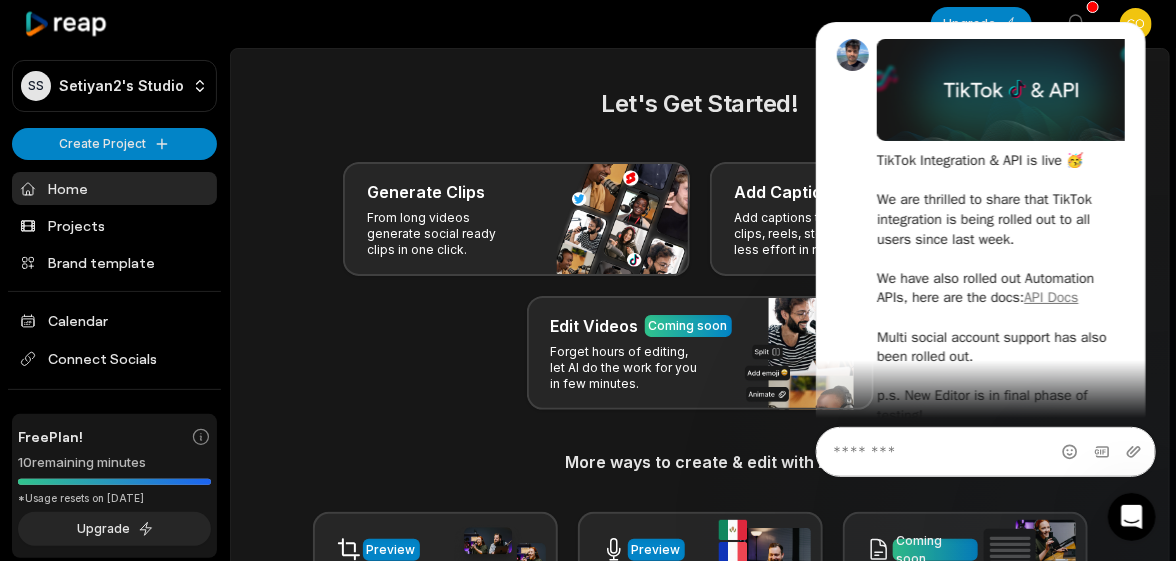 click on "Let's Get Started!" at bounding box center [700, 104] 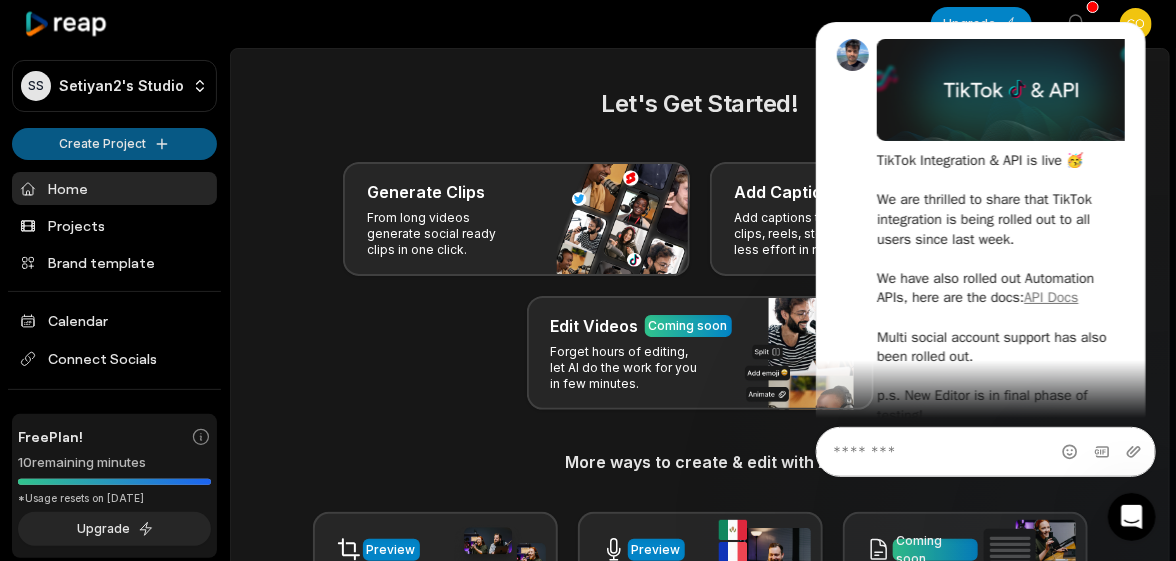 click on "SS Setiyan2's Studio Create Project Home Projects Brand template Calendar Connect Socials Free  Plan! 10  remaining minutes *Usage resets on August 9, 2025 Upgrade Help Privacy Terms Open sidebar Upgrade View notifications Open user menu   Let's Get Started! Generate Clips From long videos generate social ready clips in one click. Add Captions Add captions to your clips, reels, stories with less effort in no time. Edit Videos Coming soon Forget hours of editing, let AI do the work for you in few minutes. More ways to create & edit with AI Preview Auto Reframe Preview AI Dubbing Coming soon Transcription Coming soon Noise removal Recent Projects View all Made with   in San Francisco" at bounding box center (588, 280) 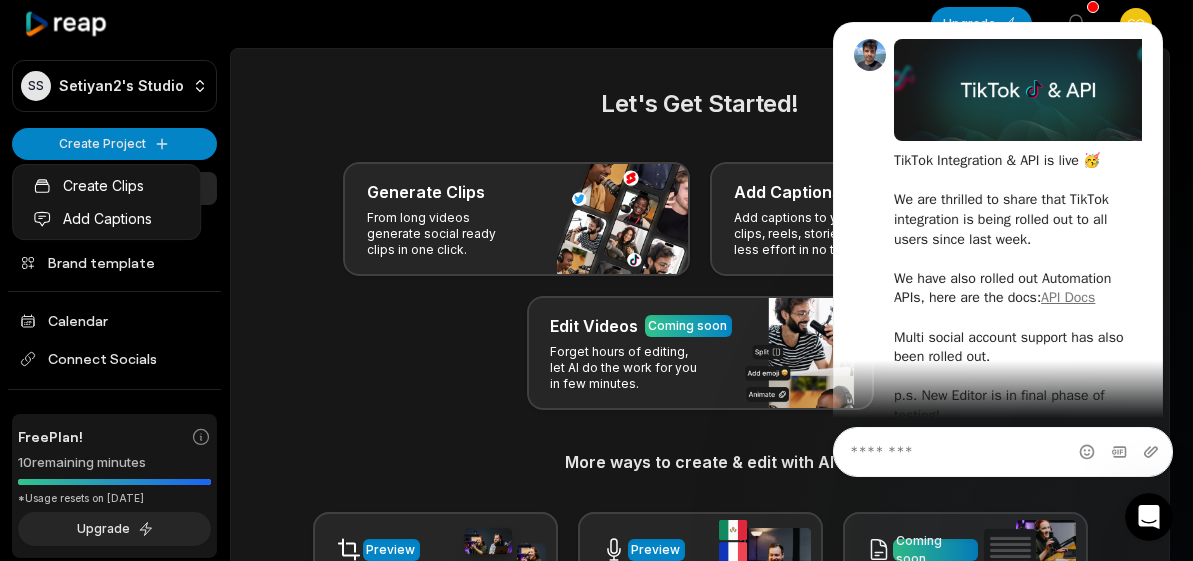 click on "SS Setiyan2's Studio Create Project Home Projects Brand template Calendar Connect Socials Free  Plan! 10  remaining minutes *Usage resets on August 9, 2025 Upgrade Help Privacy Terms Open sidebar Upgrade View notifications Open user menu   Let's Get Started! Generate Clips From long videos generate social ready clips in one click. Add Captions Add captions to your clips, reels, stories with less effort in no time. Edit Videos Coming soon Forget hours of editing, let AI do the work for you in few minutes. More ways to create & edit with AI Preview Auto Reframe Preview AI Dubbing Coming soon Transcription Coming soon Noise removal Recent Projects View all Made with   in San Francisco Create Clips Add Captions" at bounding box center [596, 280] 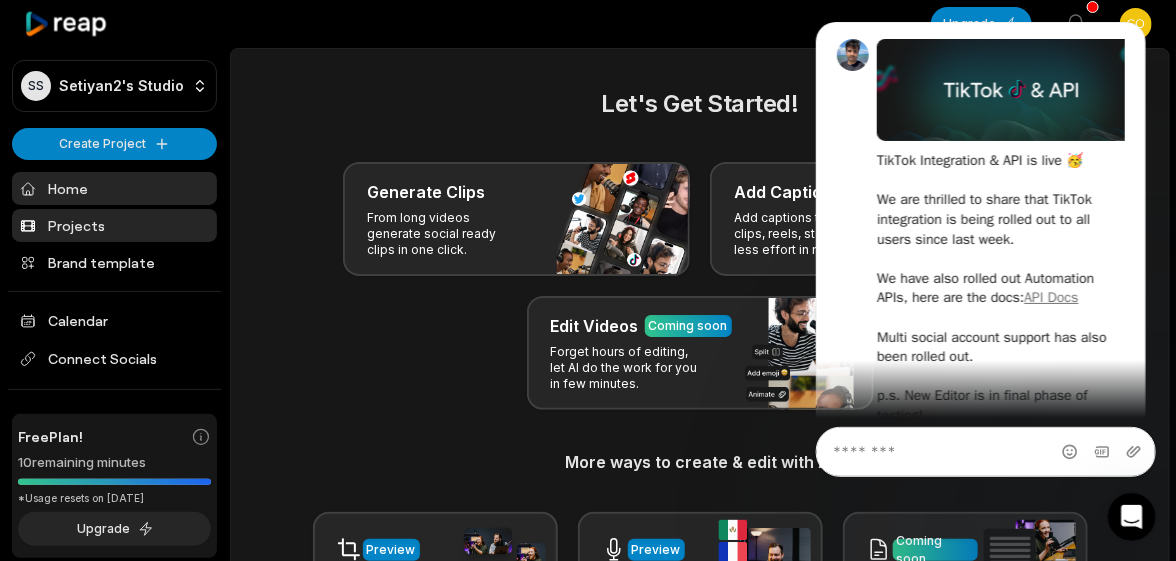click on "Projects" at bounding box center [114, 225] 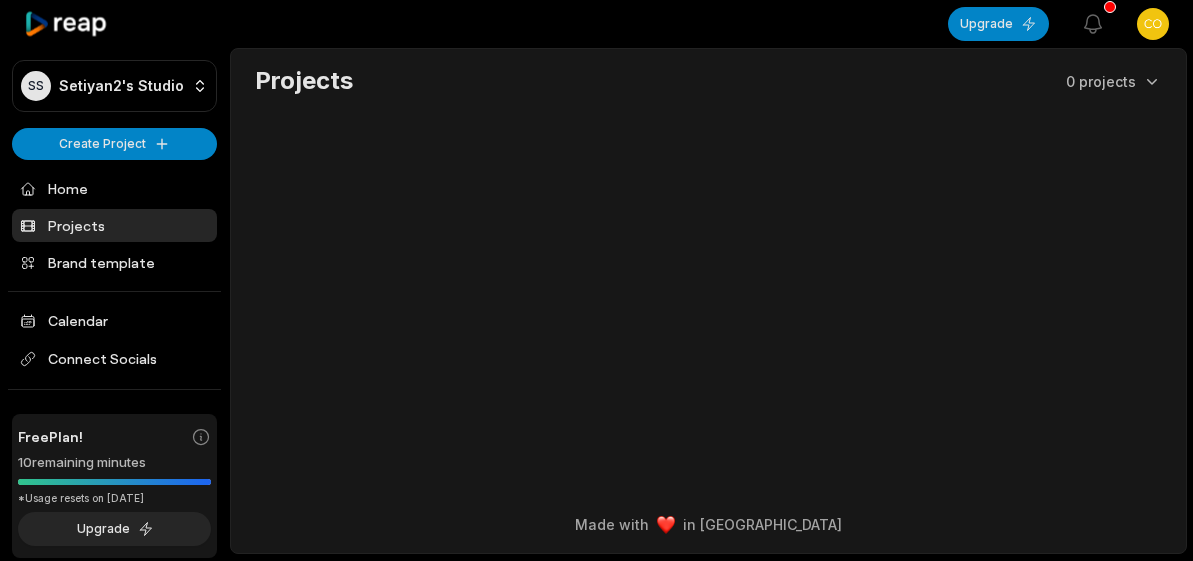scroll, scrollTop: 0, scrollLeft: 0, axis: both 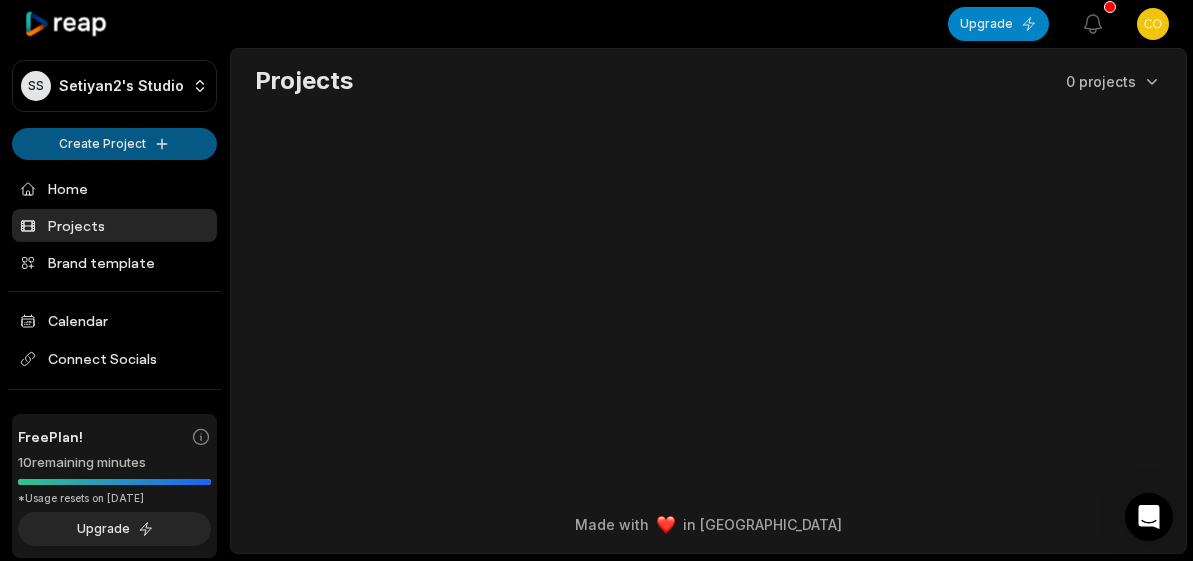 click on "SS Setiyan2's Studio Create Project Home Projects Brand template Calendar Connect Socials Free  Plan! 10  remaining minutes *Usage resets on August 9, 2025 Upgrade Help Privacy Terms Open sidebar Upgrade View notifications Open user menu Projects   0 projects   Made with   in San Francisco" at bounding box center (596, 280) 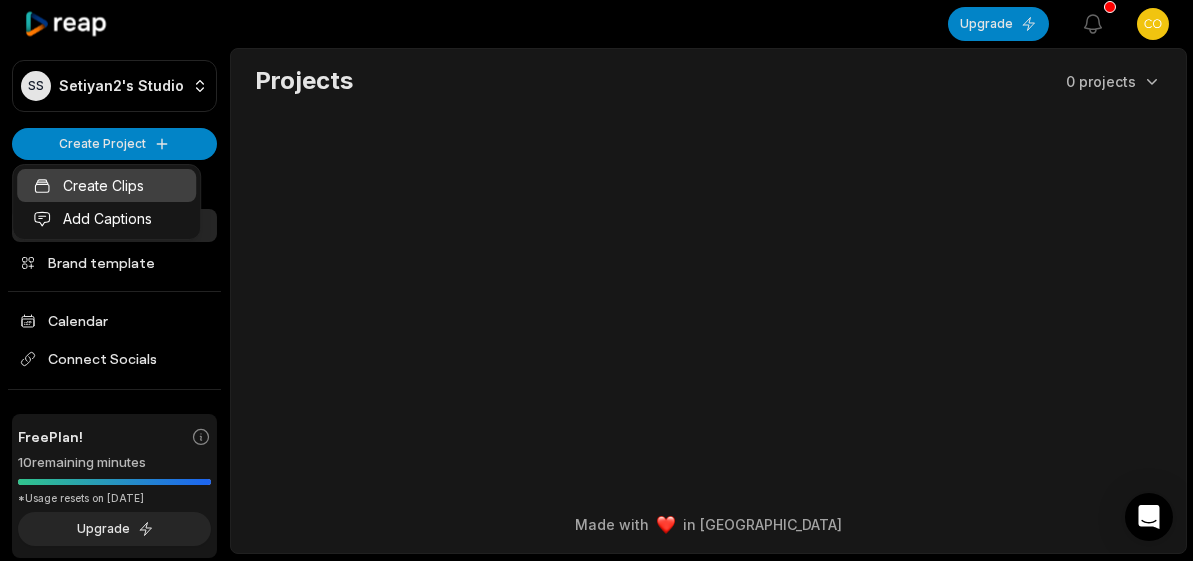 click on "Create Clips" at bounding box center (106, 185) 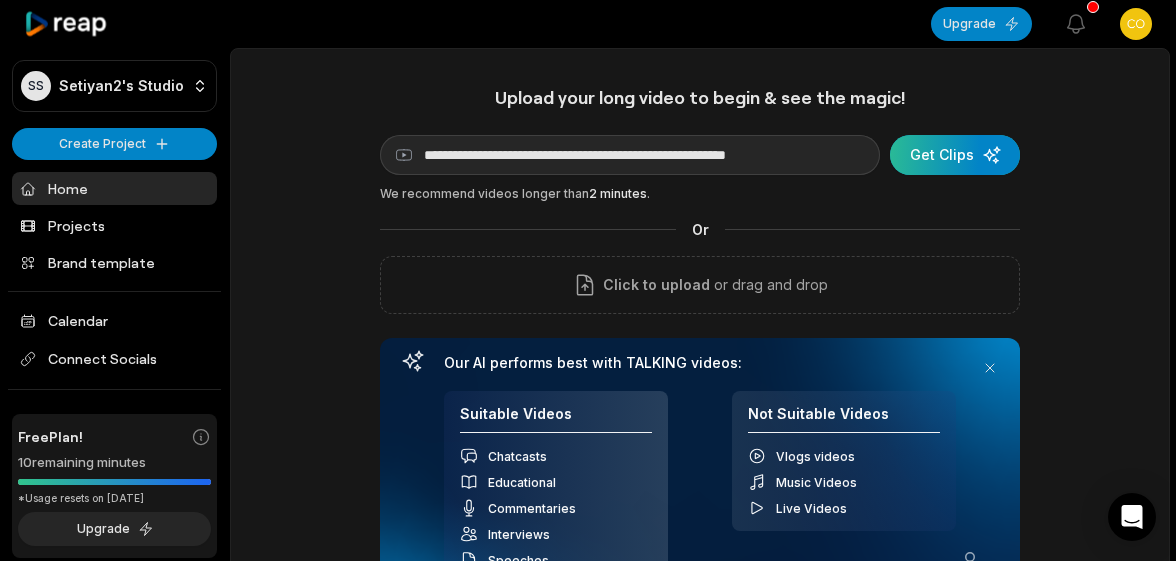 type on "**********" 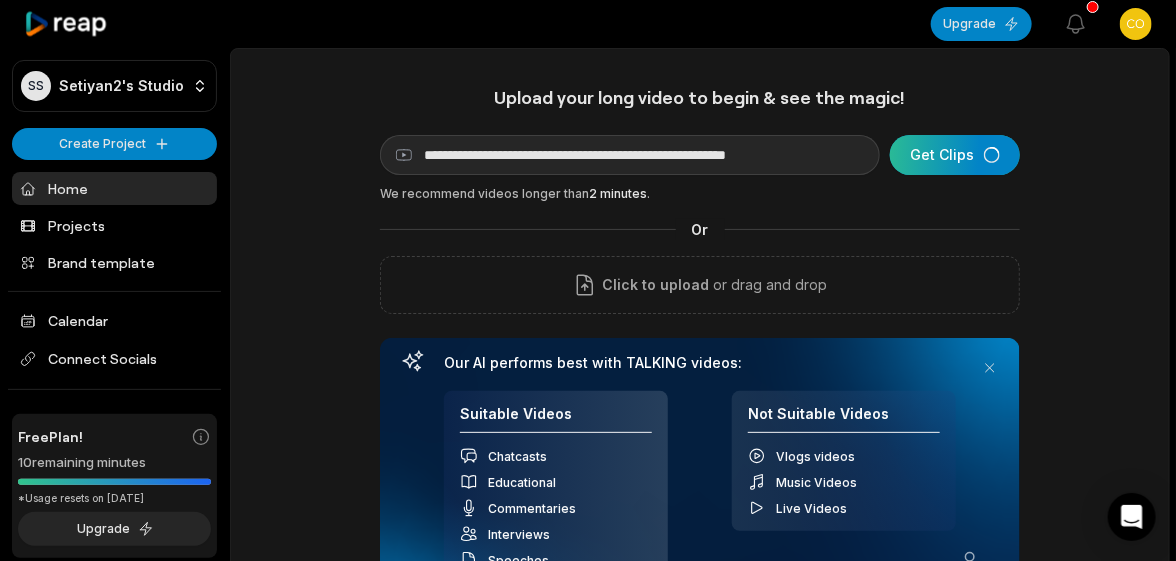 scroll, scrollTop: 0, scrollLeft: 0, axis: both 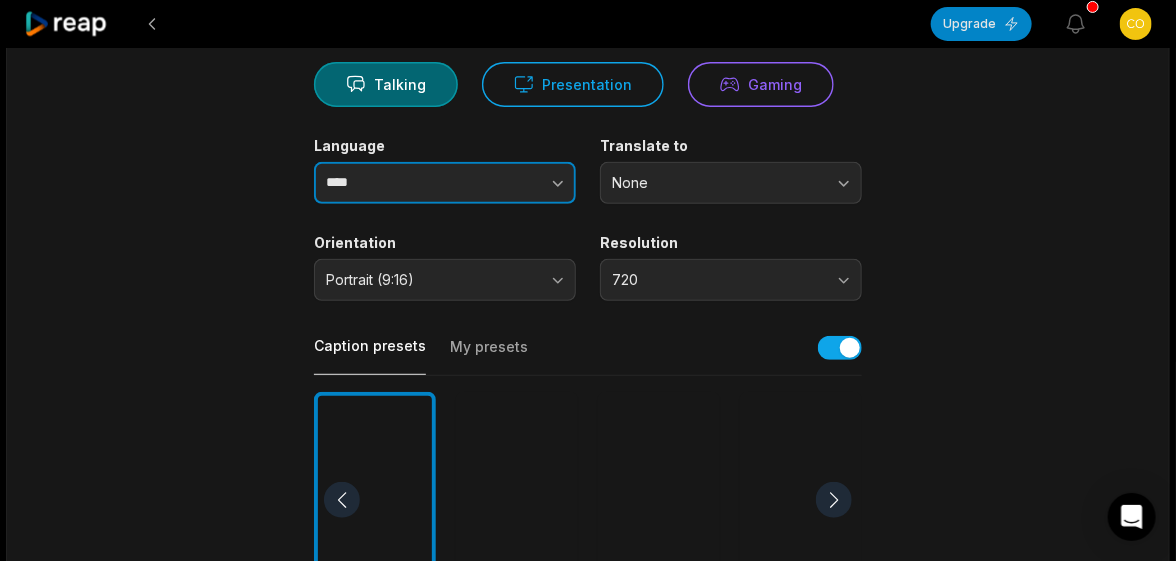 click 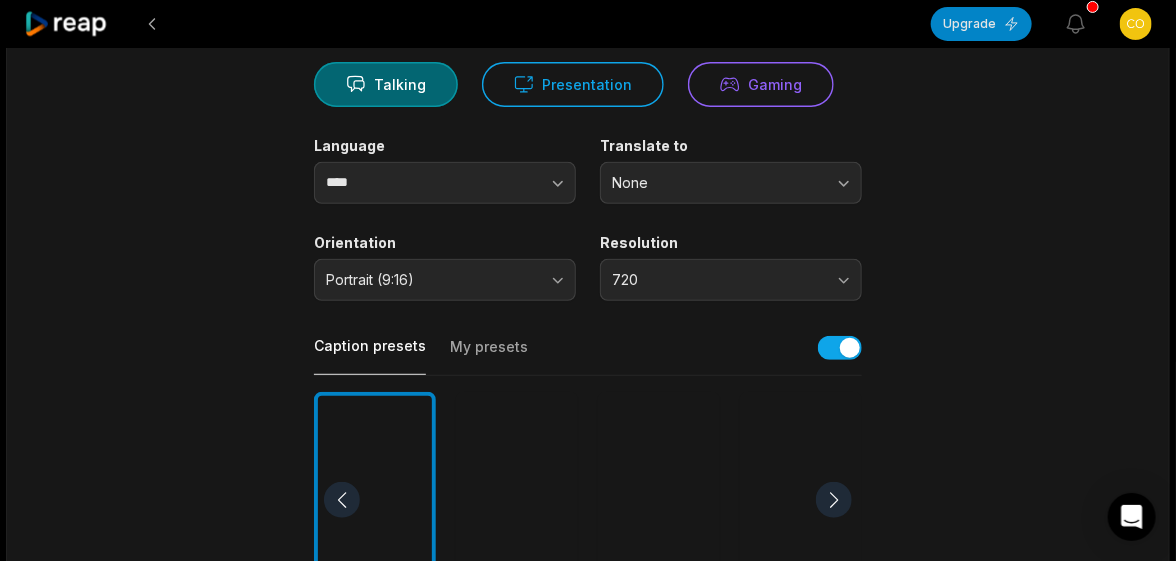 type on "****" 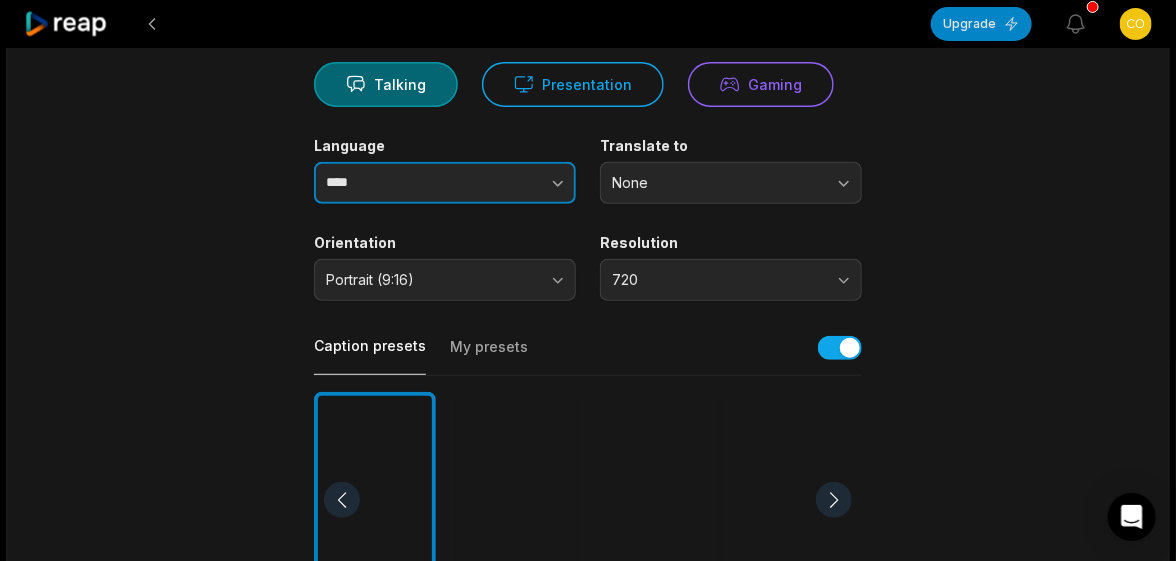 click 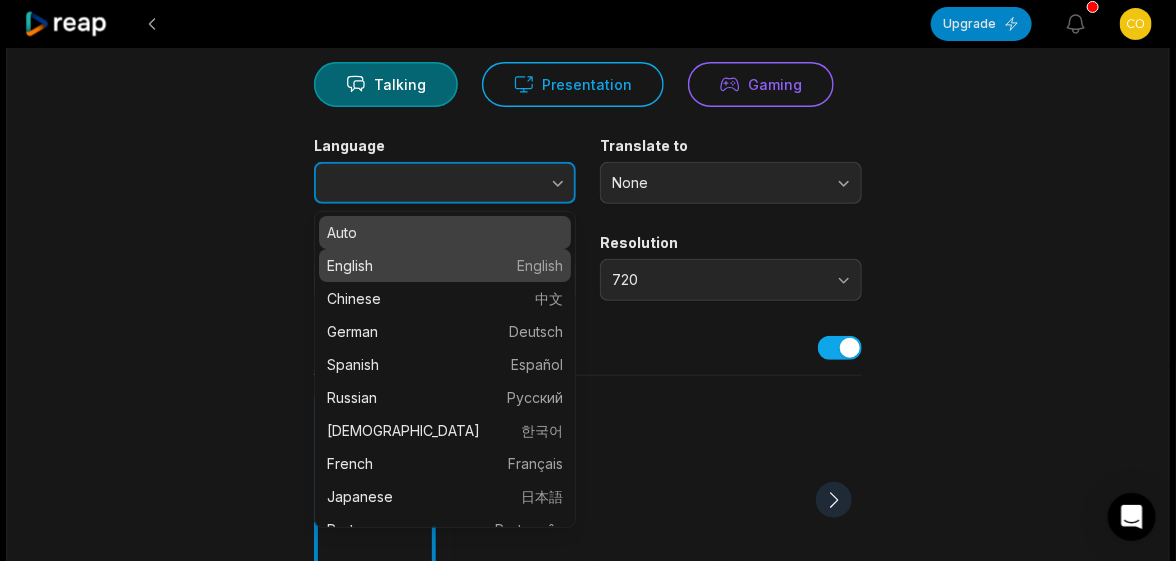 type on "*******" 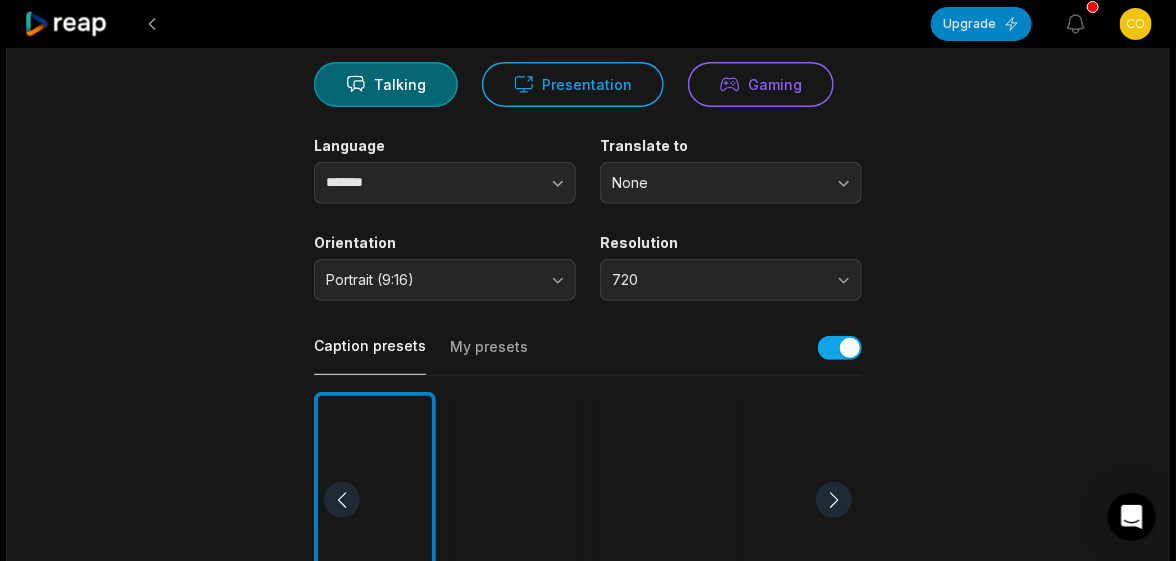 click on "42:02 GIANTS WALK IT OFF VS THE PHILLIES POSTGAME SHOW!! Get Clips Select Video Genre Talking Presentation Gaming Language ******* Translate to None Orientation Portrait (9:16) Resolution 720 Caption presets My presets Deep Diver Popping Beasty YC Playdate Pet Zen More Presets Processing Time Frame 00:00 42:02 Auto Clip Length <30s 30s-60s 60s-90s 90s-3min Clip Topics (optional) Add specific topics that you want AI to clip from the video." at bounding box center [588, 494] 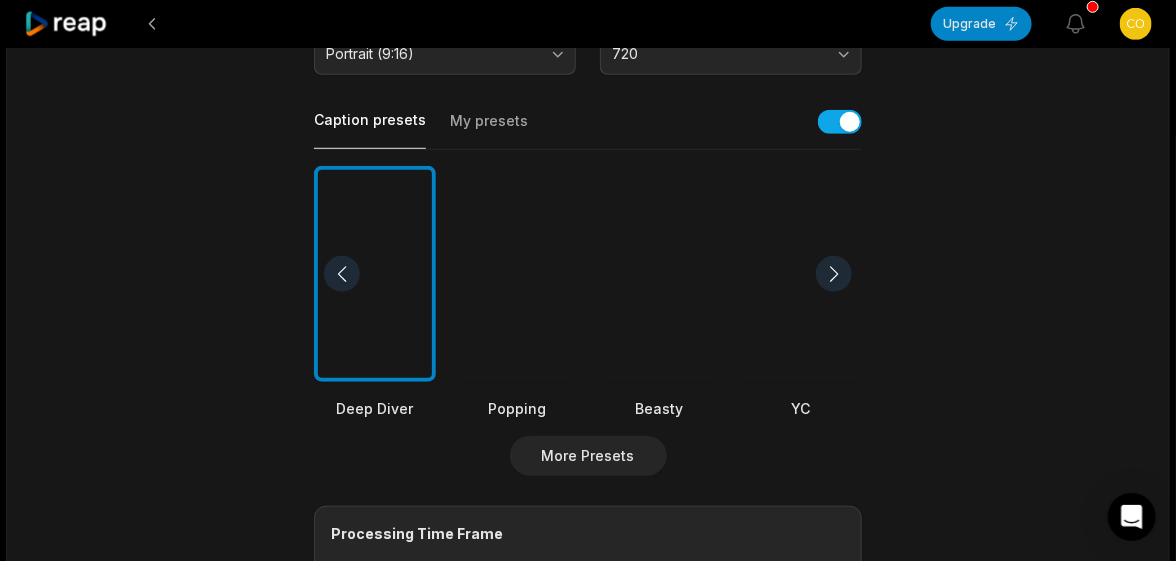 scroll, scrollTop: 500, scrollLeft: 0, axis: vertical 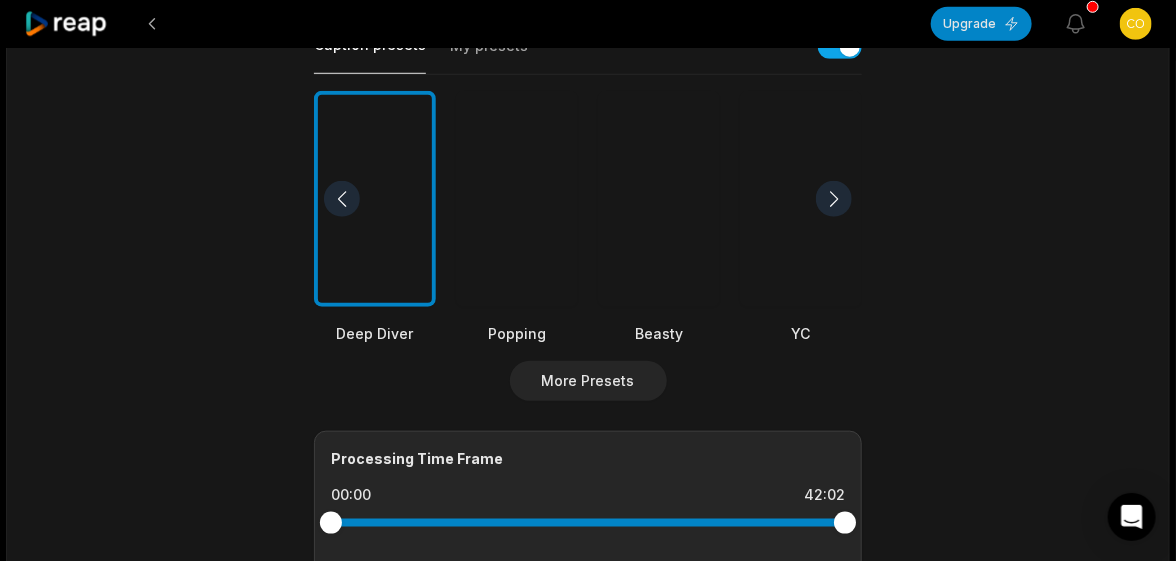 click at bounding box center [659, 199] 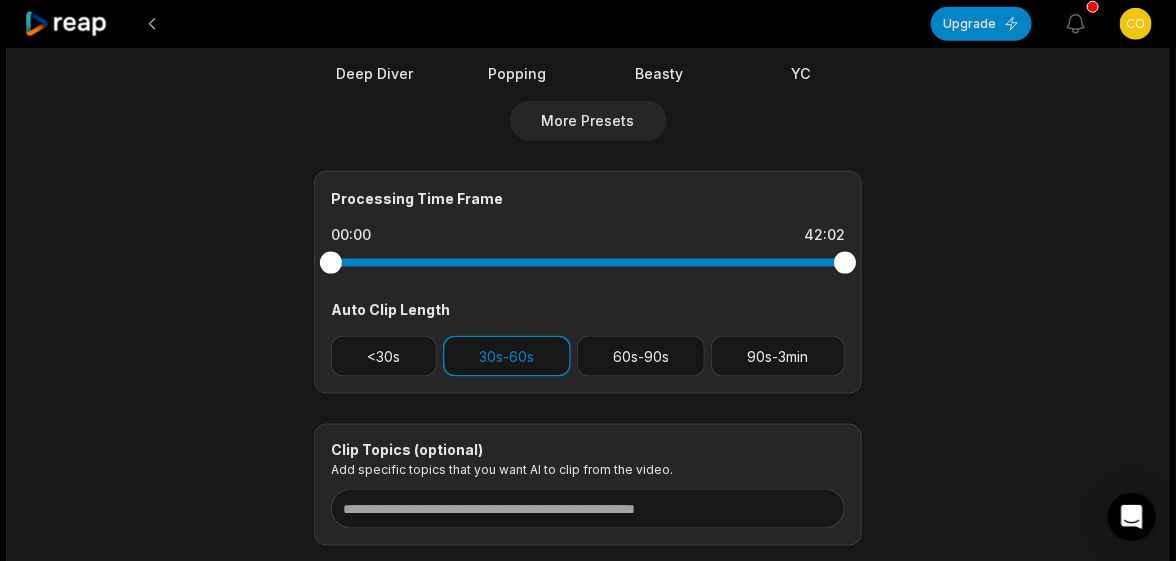 scroll, scrollTop: 800, scrollLeft: 0, axis: vertical 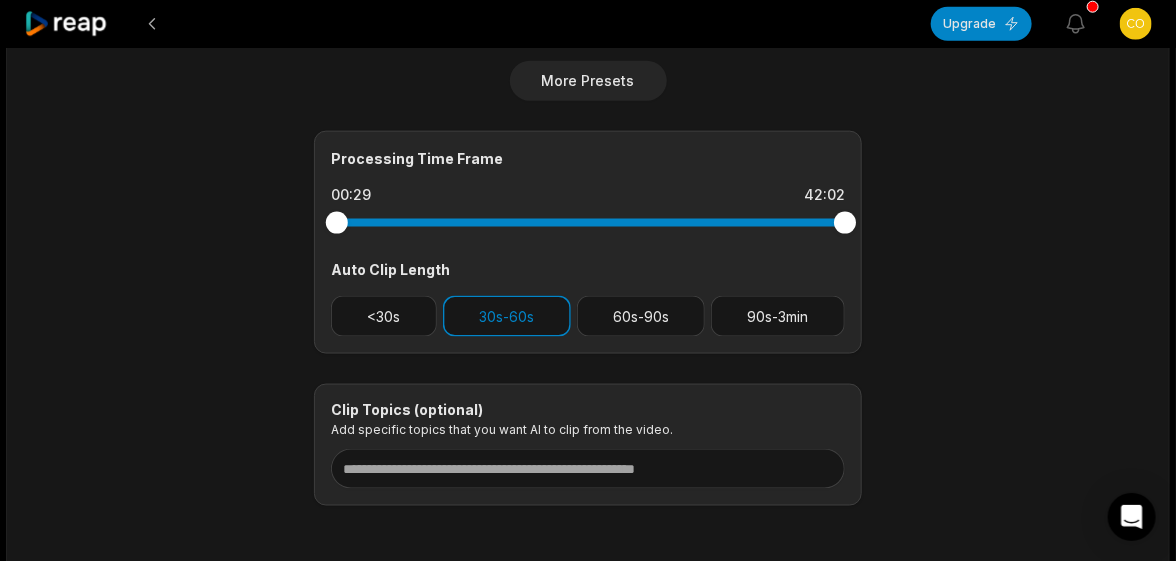 click at bounding box center [337, 222] 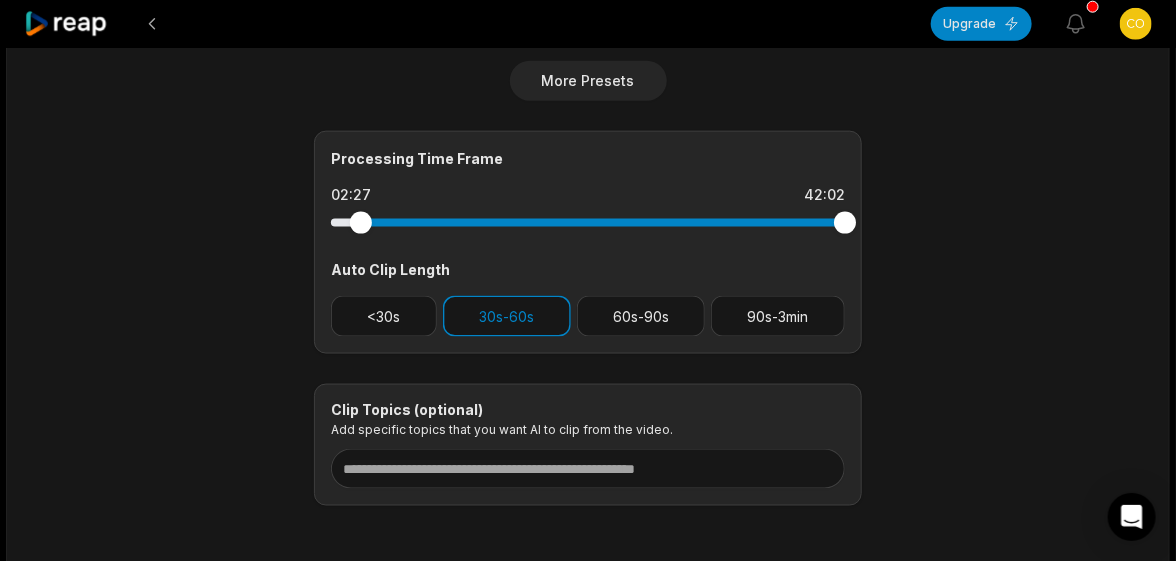 drag, startPoint x: 343, startPoint y: 216, endPoint x: 361, endPoint y: 218, distance: 18.110771 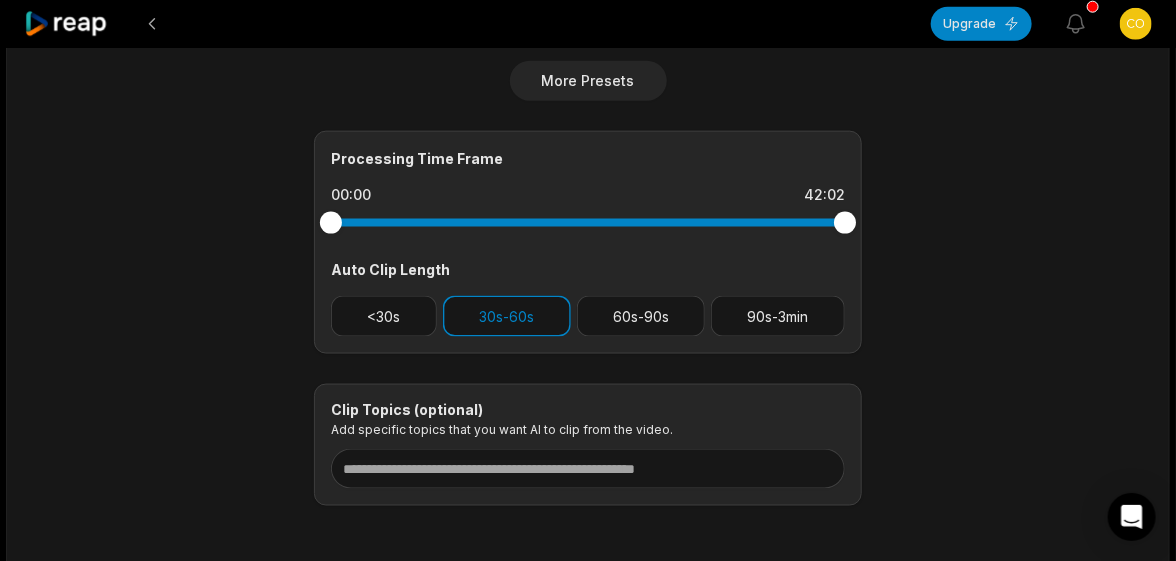 drag, startPoint x: 356, startPoint y: 218, endPoint x: 330, endPoint y: 221, distance: 26.172504 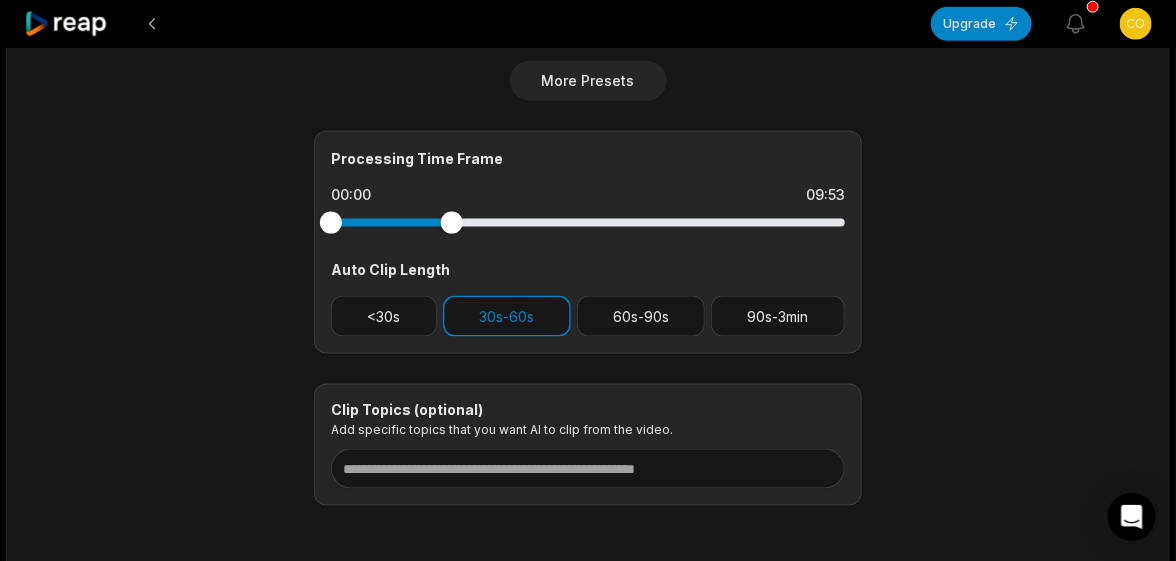 drag, startPoint x: 840, startPoint y: 220, endPoint x: 452, endPoint y: 216, distance: 388.02063 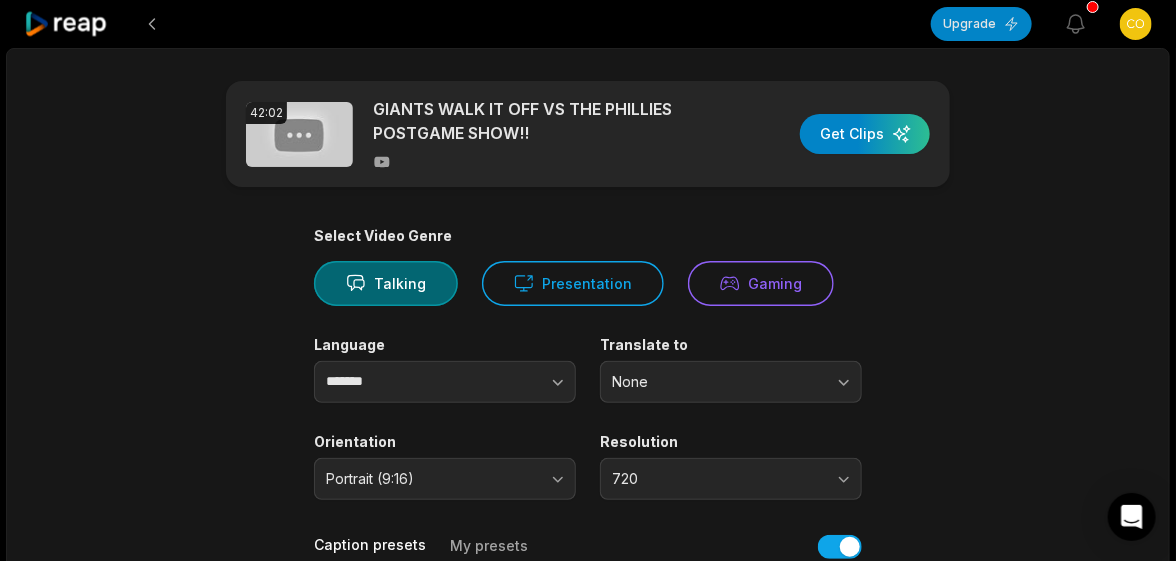 click on "42:02 GIANTS WALK IT OFF VS THE PHILLIES POSTGAME SHOW!! Get Clips Select Video Genre Talking Presentation Gaming Language ******* Translate to None Orientation Portrait (9:16) Resolution 720 Caption presets My presets Deep Diver Popping Beasty YC Playdate Pet Zen More Presets Processing Time Frame 00:00 09:53 Auto Clip Length <30s 30s-60s 60s-90s 90s-3min Clip Topics (optional) Add specific topics that you want AI to clip from the video." at bounding box center (588, 693) 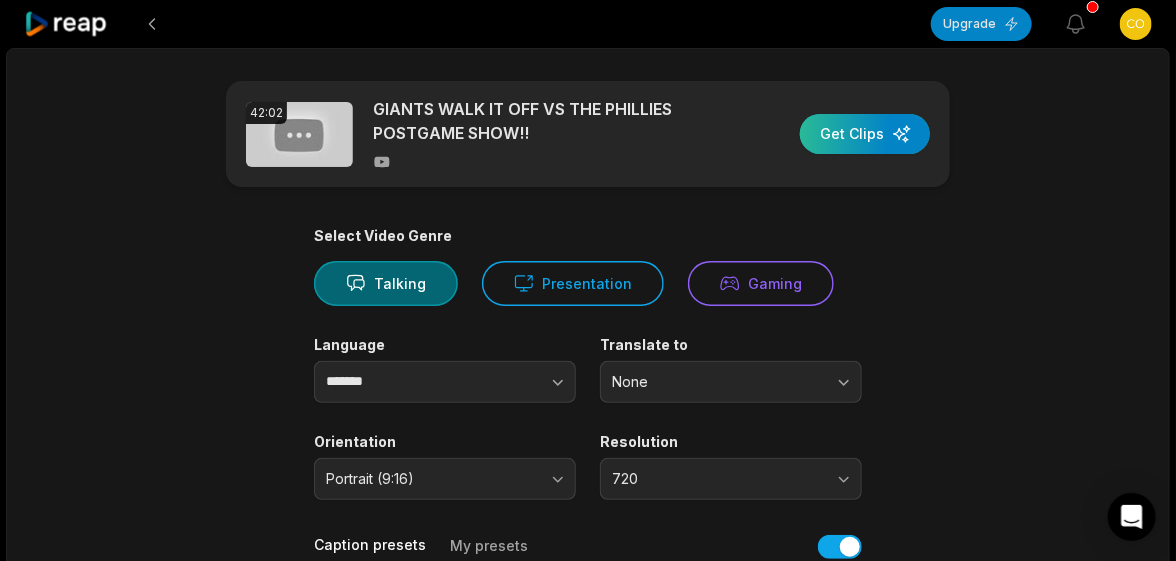click at bounding box center [865, 134] 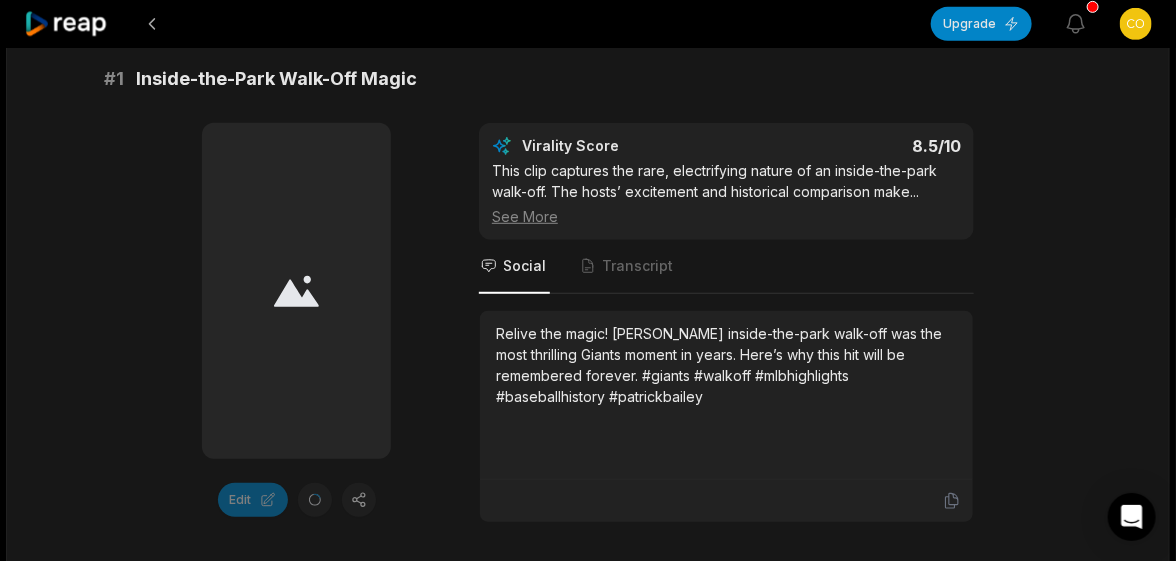 scroll, scrollTop: 348, scrollLeft: 0, axis: vertical 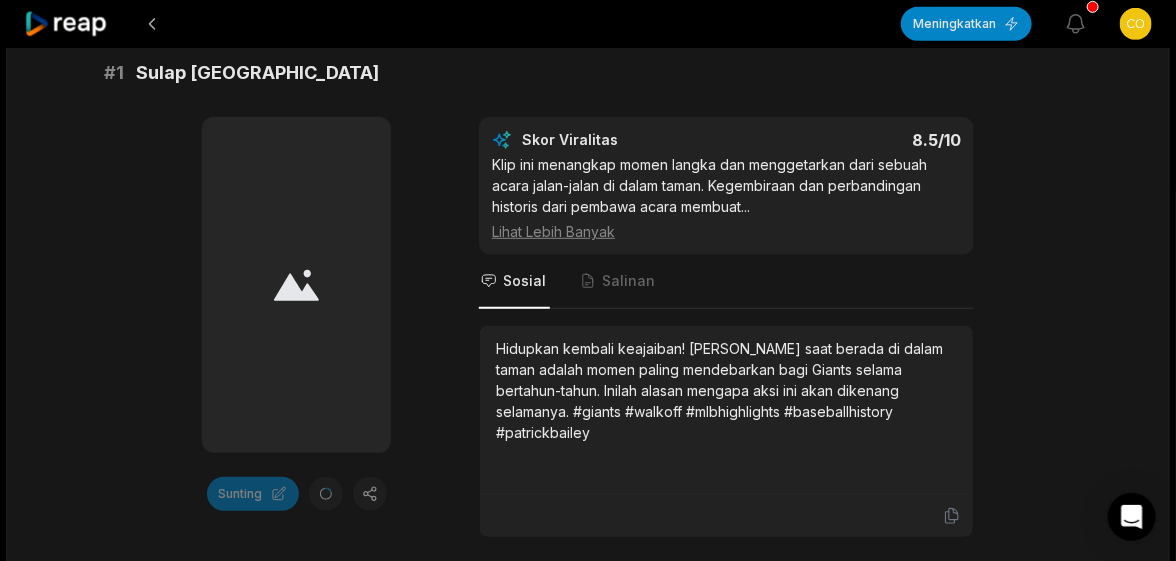 click on "#  1 Sulap [GEOGRAPHIC_DATA] Skor Viralitas 8.5  /10 Klip ini menangkap momen langka dan menggetarkan dari sebuah acara jalan-jalan di dalam taman. Kegembiraan dan perbandingan historis dari pembawa acara membuat  ...   Lihat Lebih Banyak Sosial Salinan Hidupkan kembali keajaiban! [PERSON_NAME] saat berada di dalam taman adalah momen paling mendebarkan bagi Giants selama bertahun-tahun. Inilah alasan mengapa aksi ini akan dikenang selamanya. #giants #walkoff #mlbhighlights #baseballhistory #patrickbailey" at bounding box center (588, 298) 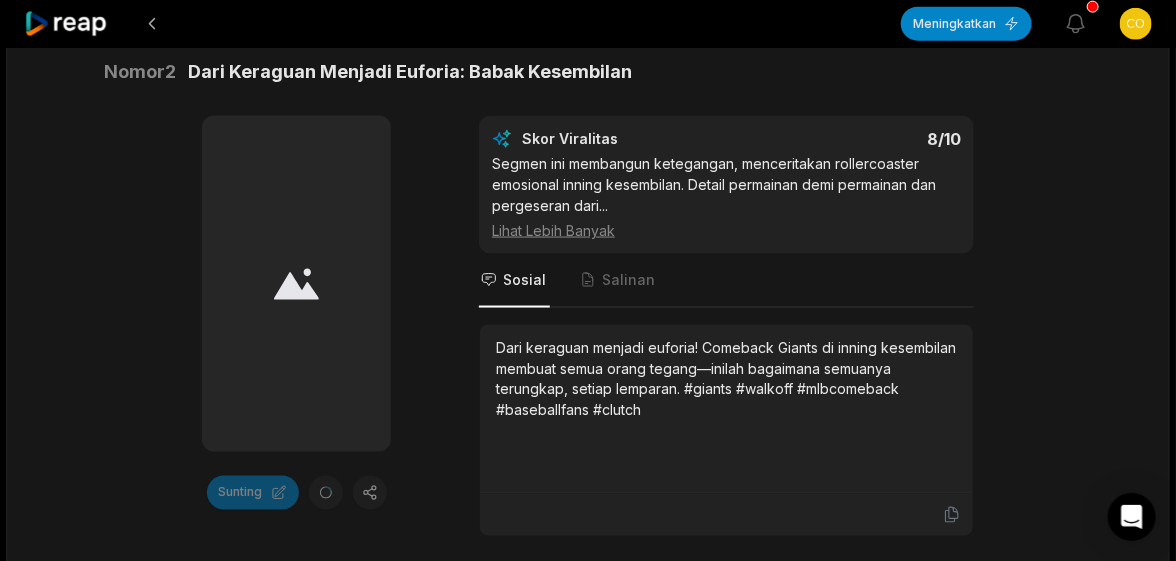 scroll, scrollTop: 1069, scrollLeft: 0, axis: vertical 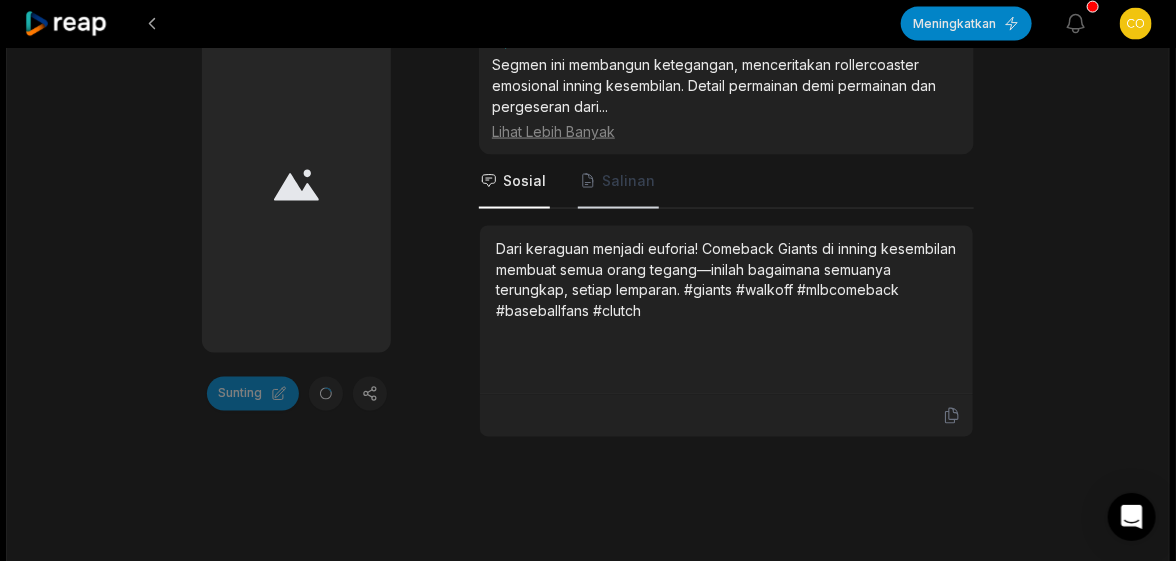 click on "Salinan" at bounding box center [628, 180] 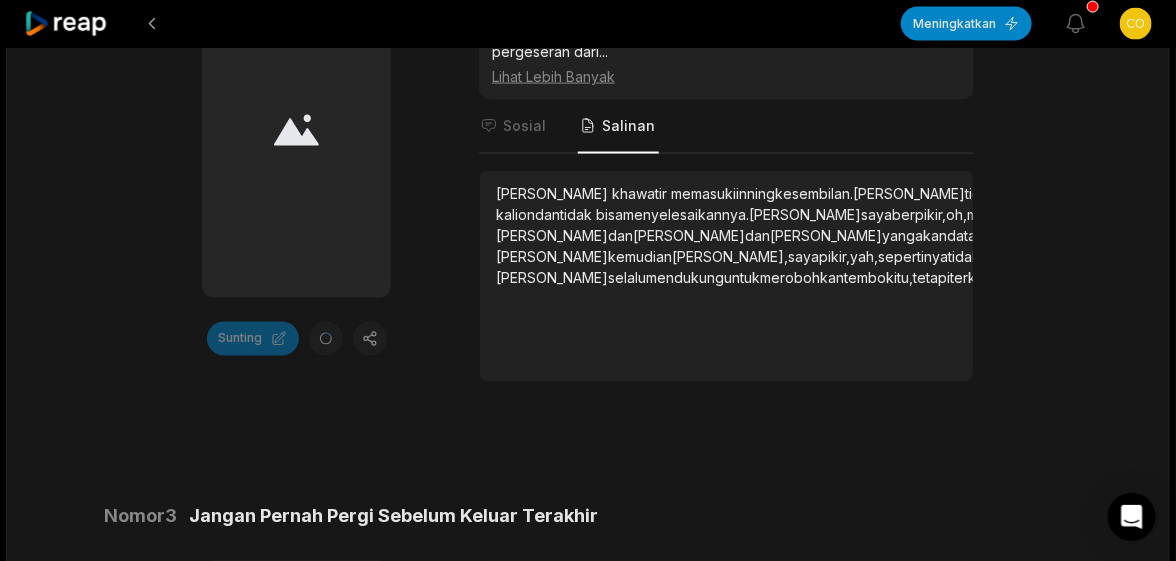 scroll, scrollTop: 970, scrollLeft: 0, axis: vertical 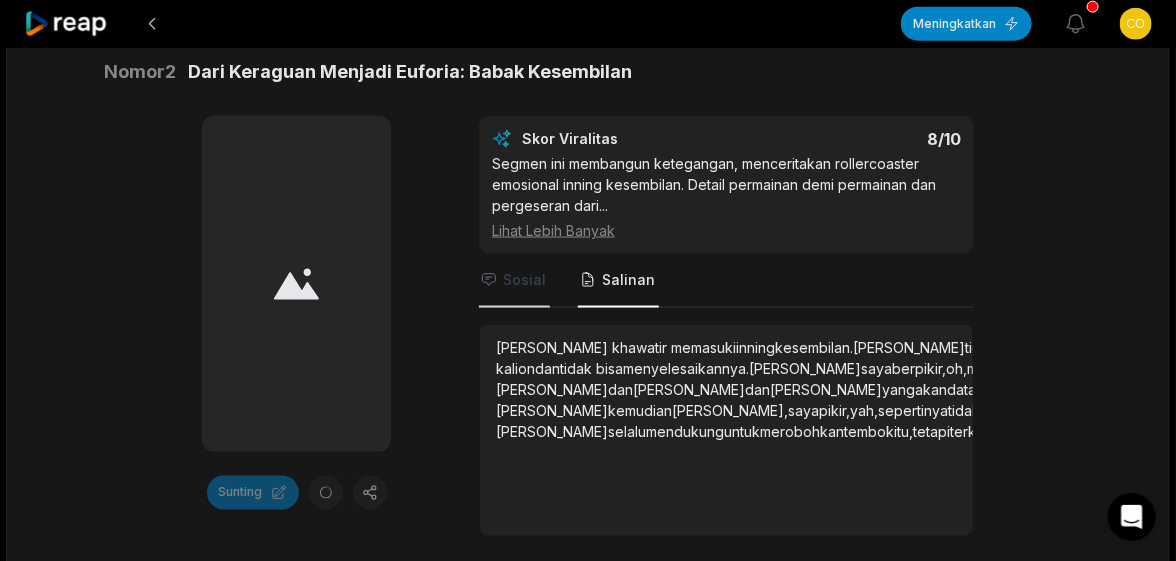click on "Sosial" at bounding box center [524, 279] 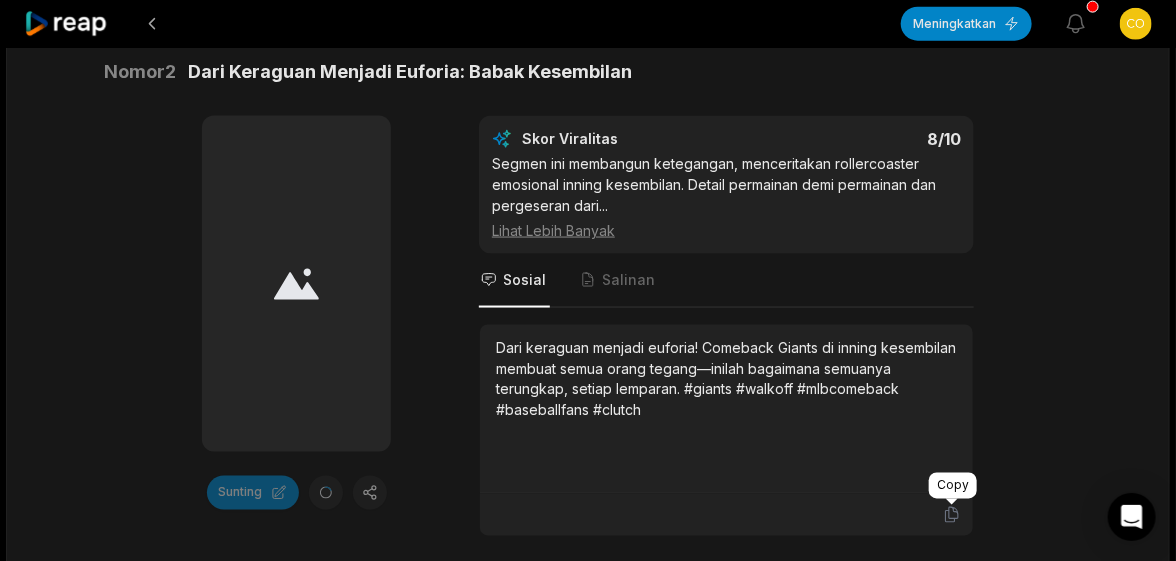 click 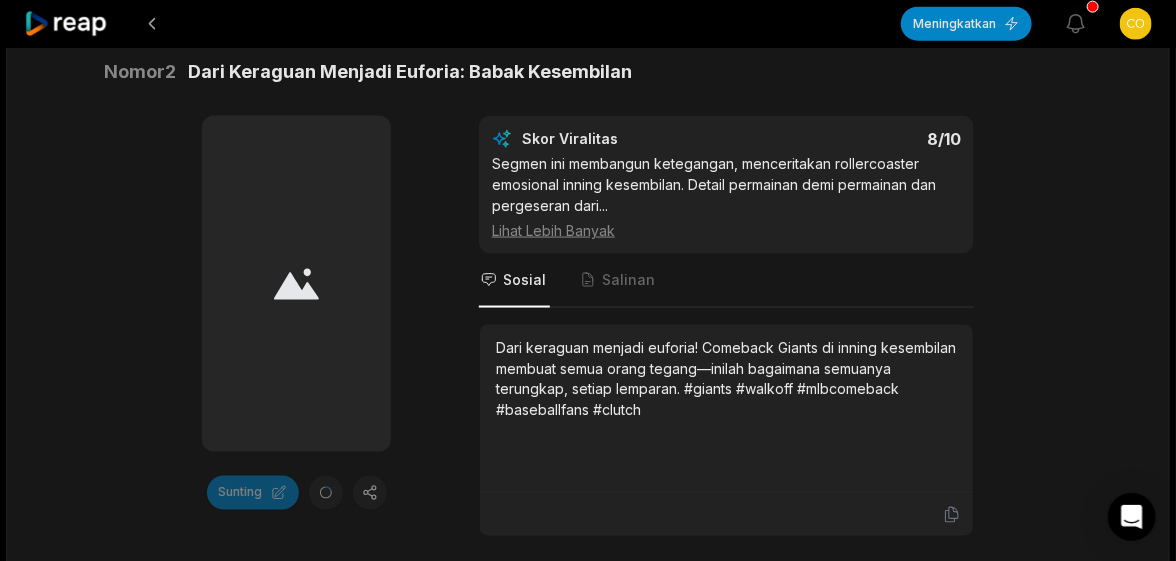 click on "Sunting Skor Viralitas 8/10 ​ Segmen ini membangun ketegangan, menceritakan rollercoaster emosional inning kesembilan. Detail permainan demi permainan dan pergeseran dari  ...   Lihat Lebih Banyak Sosial Salinan Dari keraguan menjadi euforia! Comeback Giants di inning kesembilan membuat semua orang tegang—inilah bagaimana semuanya terungkap, setiap lemparan. #giants #walkoff #mlbcomeback #baseballfans #clutch" at bounding box center (588, 326) 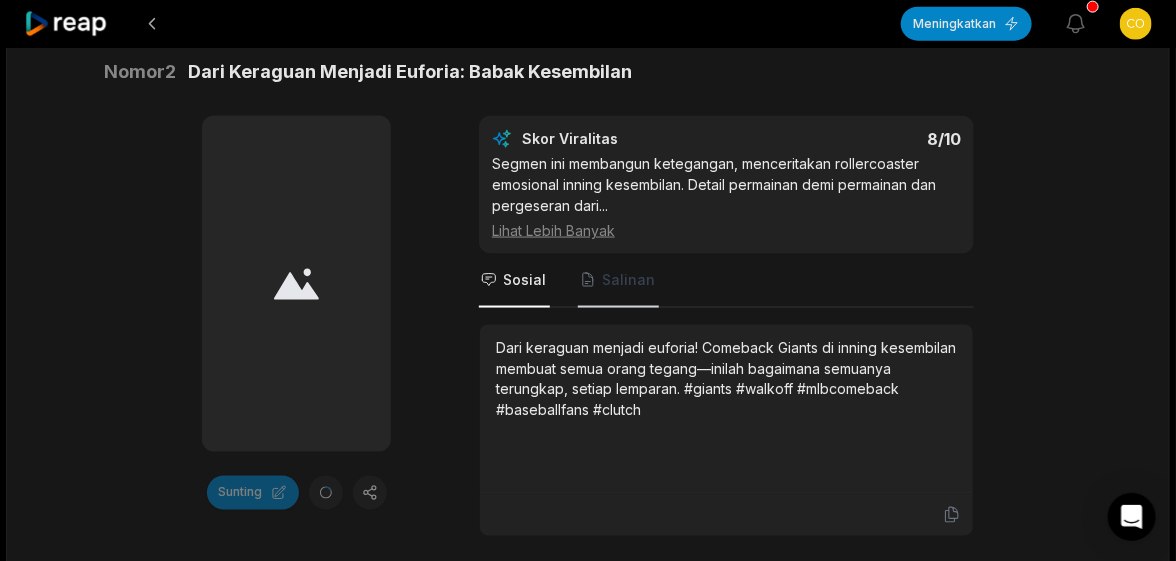 click on "Salinan" at bounding box center (628, 279) 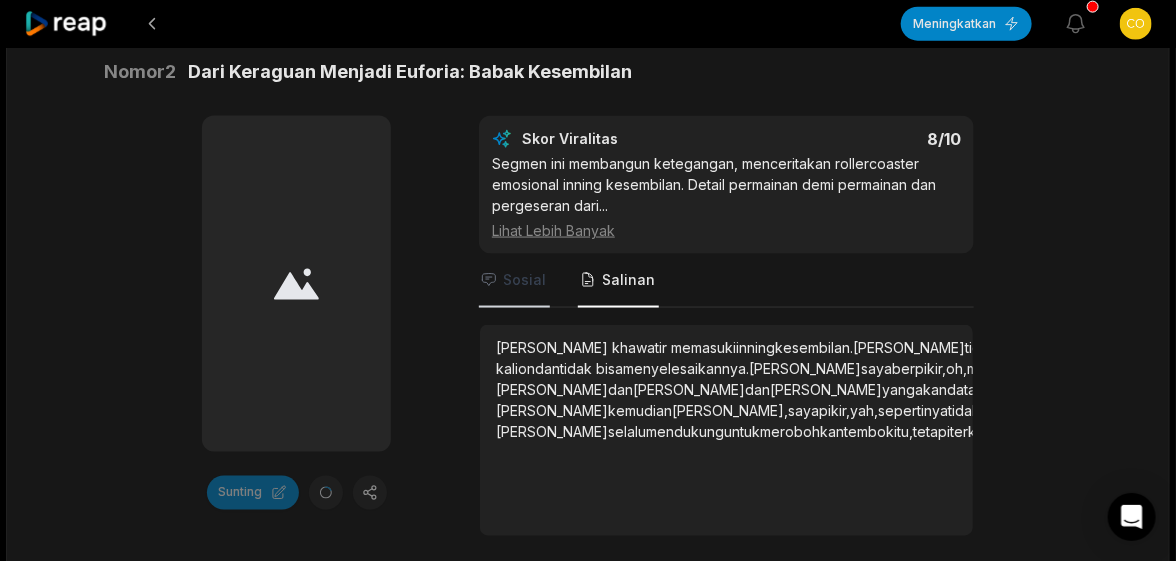 click on "Sosial" at bounding box center [524, 279] 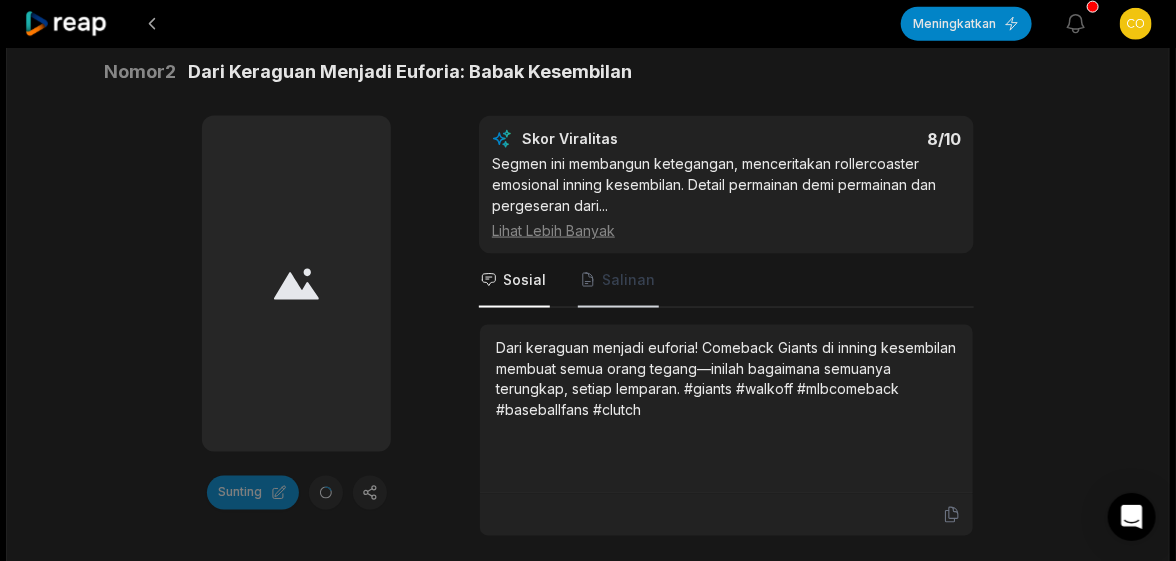 click on "Salinan" at bounding box center [628, 279] 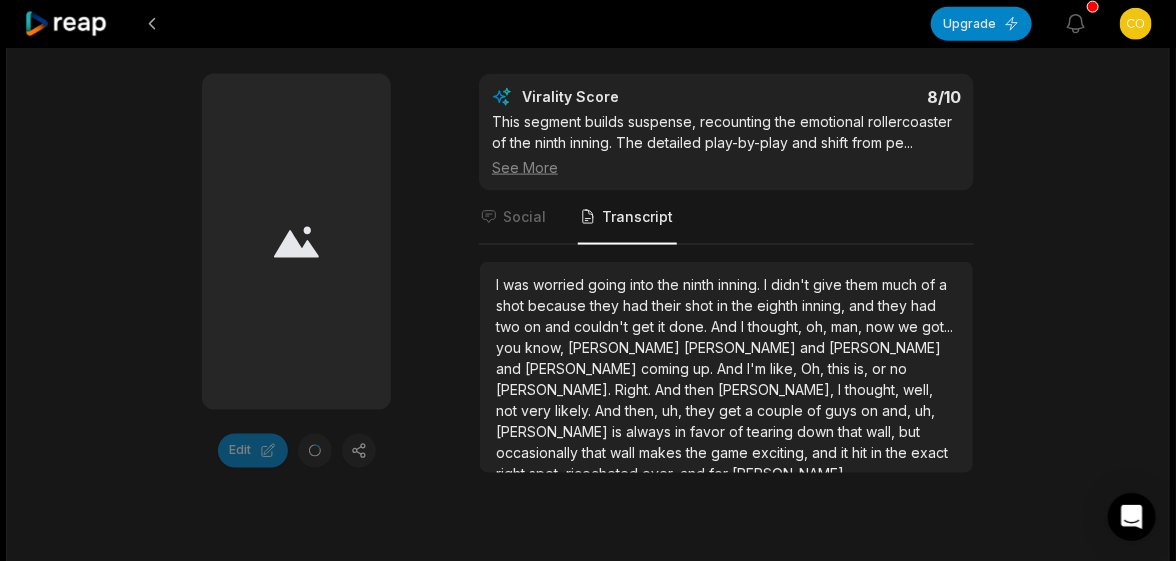 scroll, scrollTop: 928, scrollLeft: 0, axis: vertical 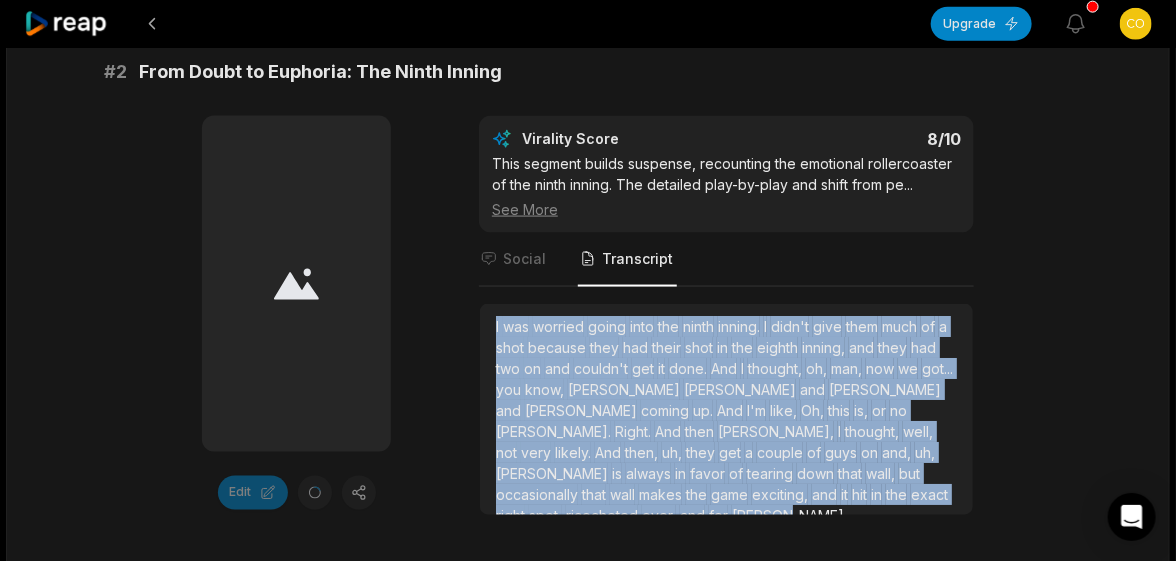 drag, startPoint x: 850, startPoint y: 497, endPoint x: 488, endPoint y: 328, distance: 399.50595 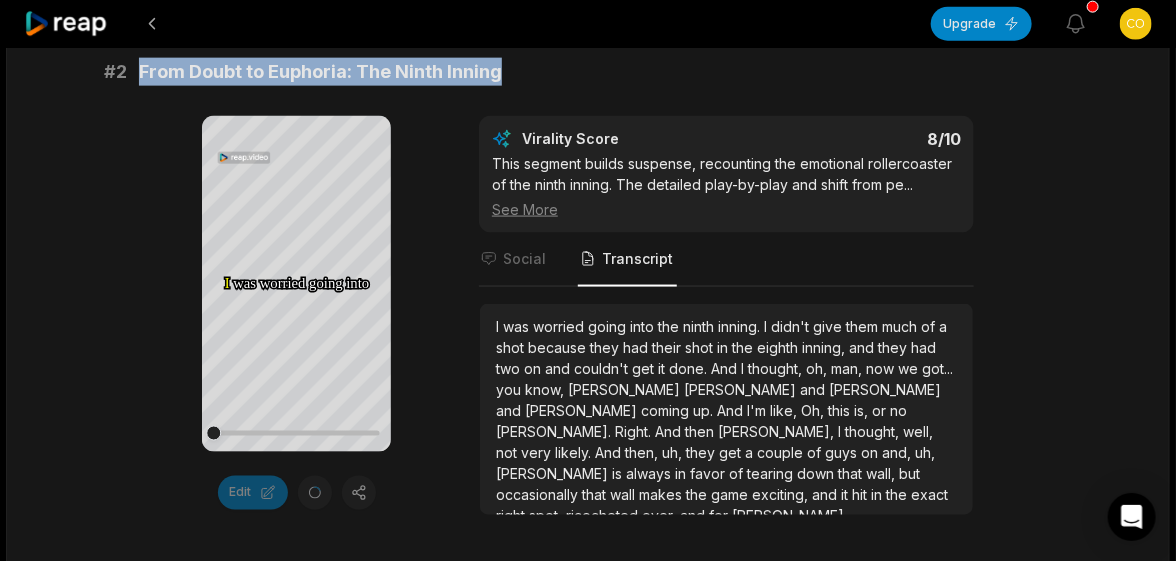 drag, startPoint x: 522, startPoint y: 62, endPoint x: 139, endPoint y: 66, distance: 383.02087 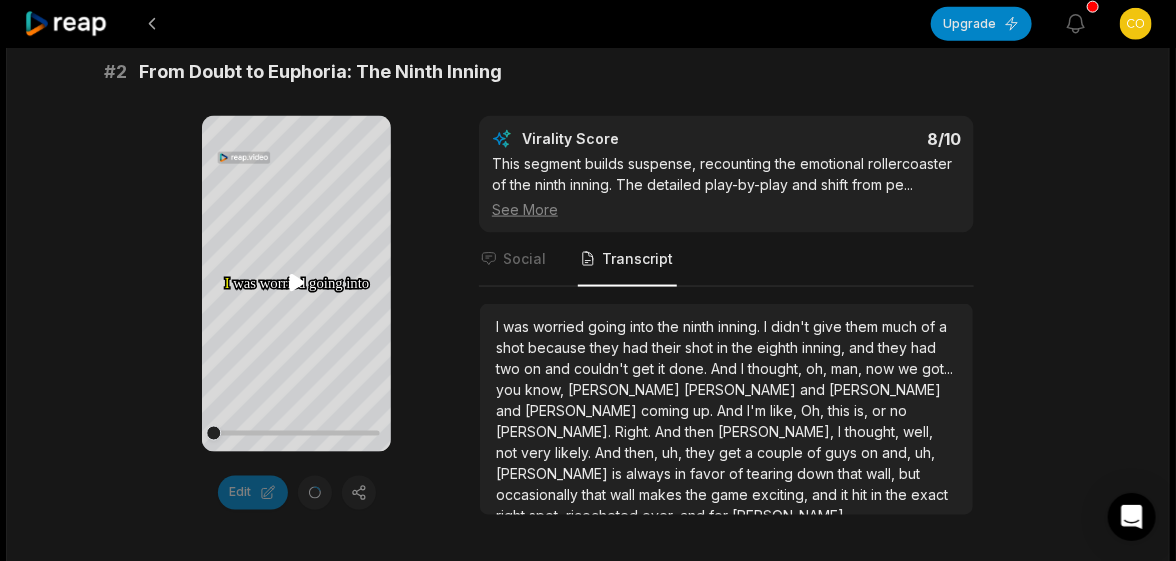 click 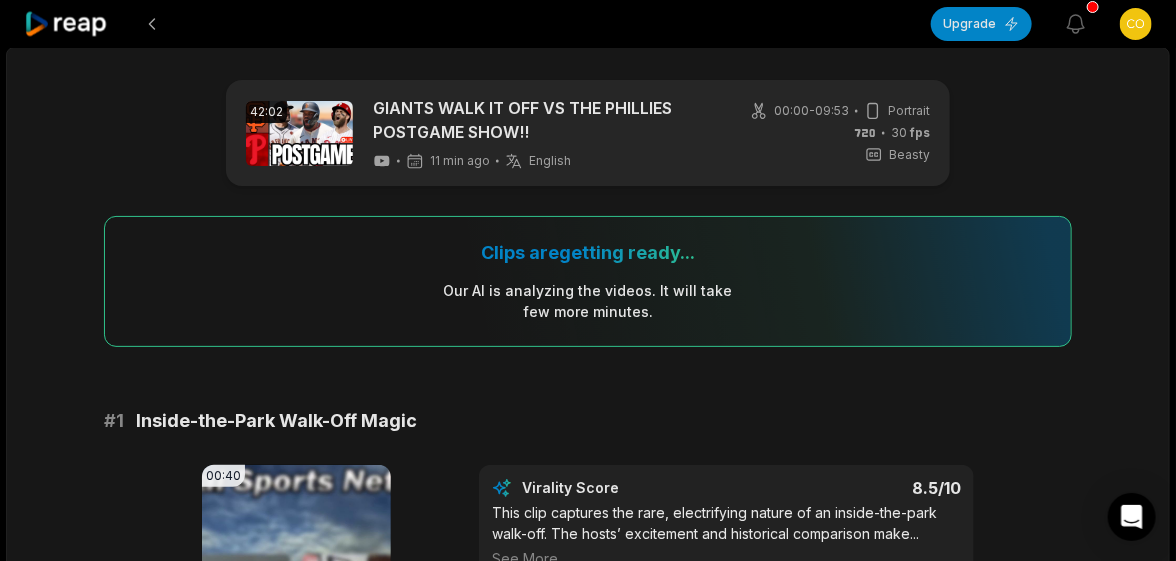scroll, scrollTop: 300, scrollLeft: 0, axis: vertical 